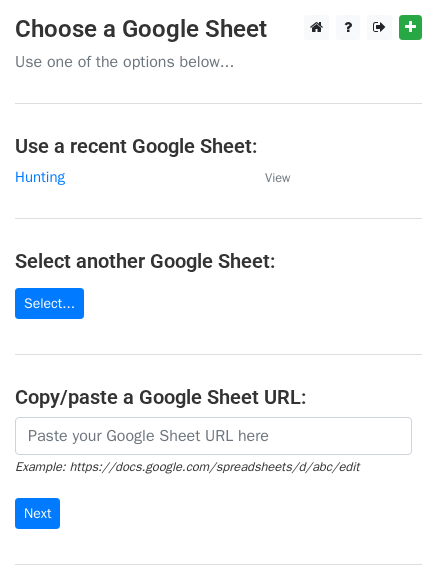 scroll, scrollTop: 0, scrollLeft: 0, axis: both 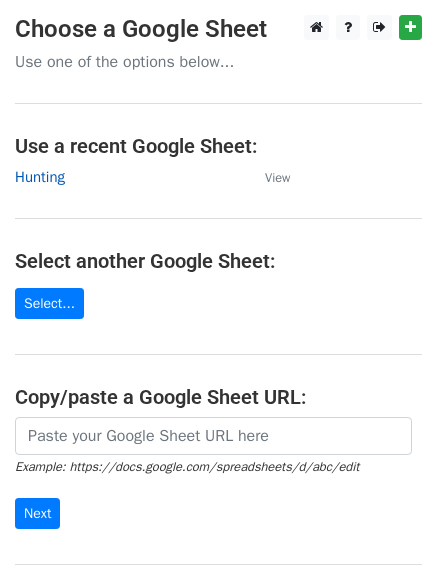 click on "Hunting" at bounding box center [40, 177] 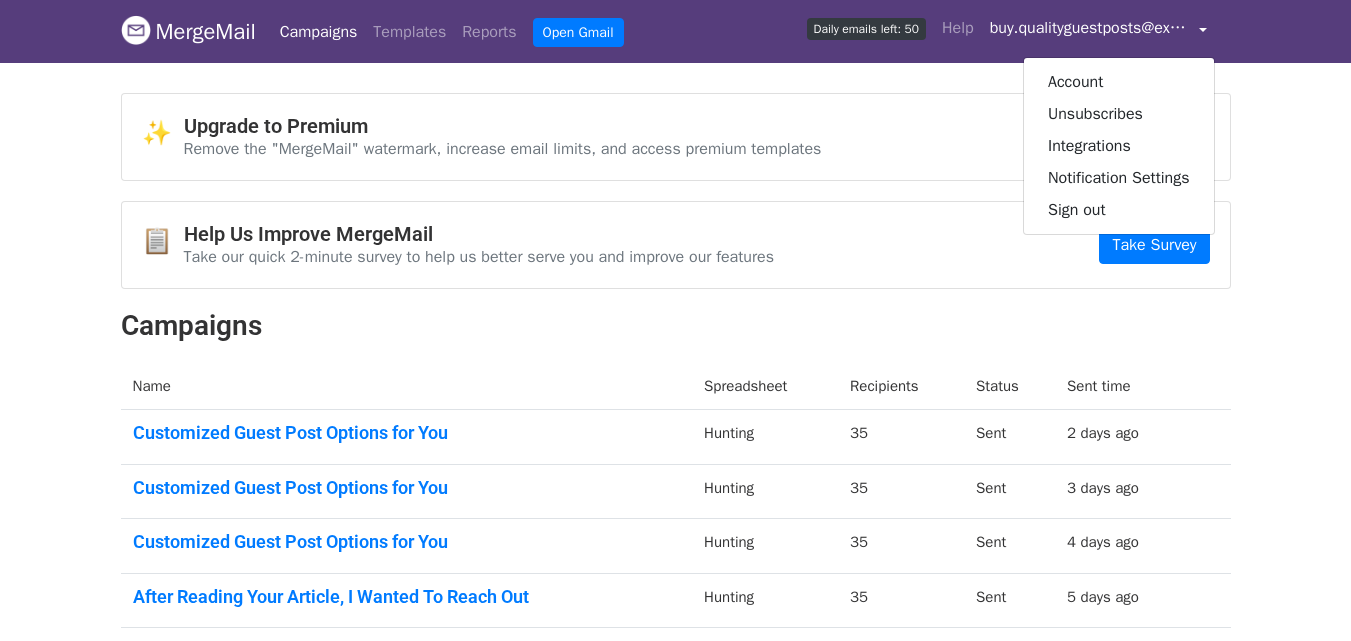 scroll, scrollTop: 0, scrollLeft: 0, axis: both 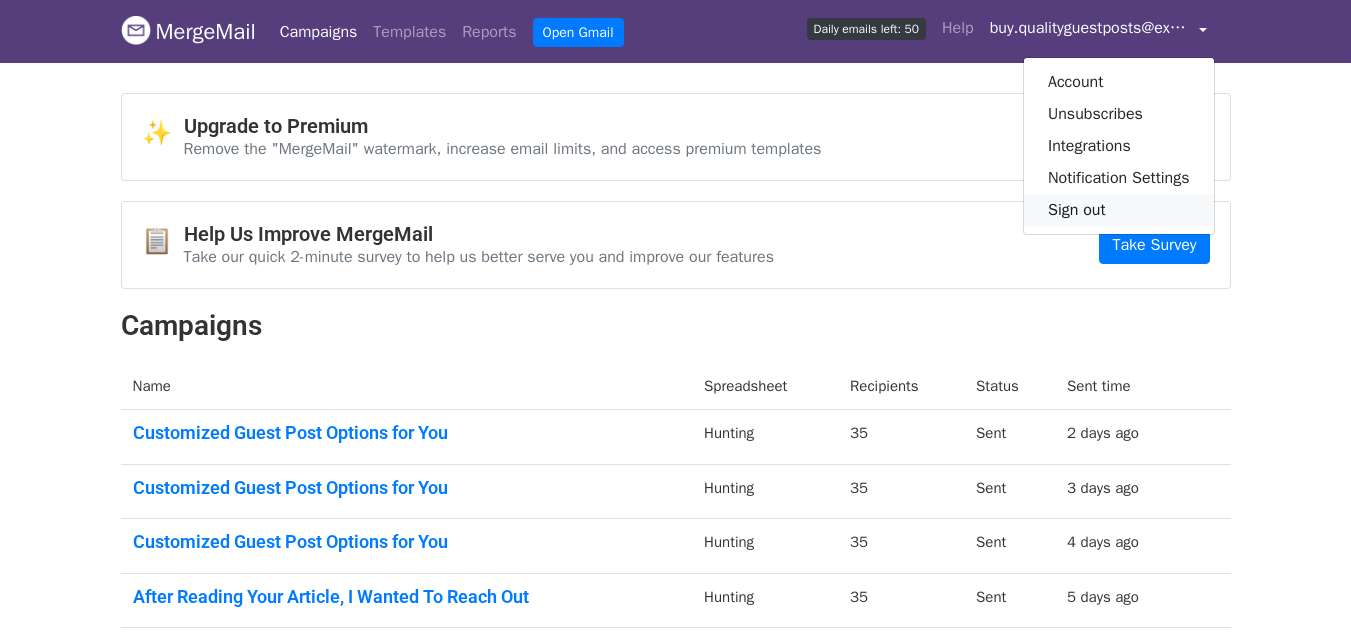 click on "Sign out" at bounding box center [1119, 210] 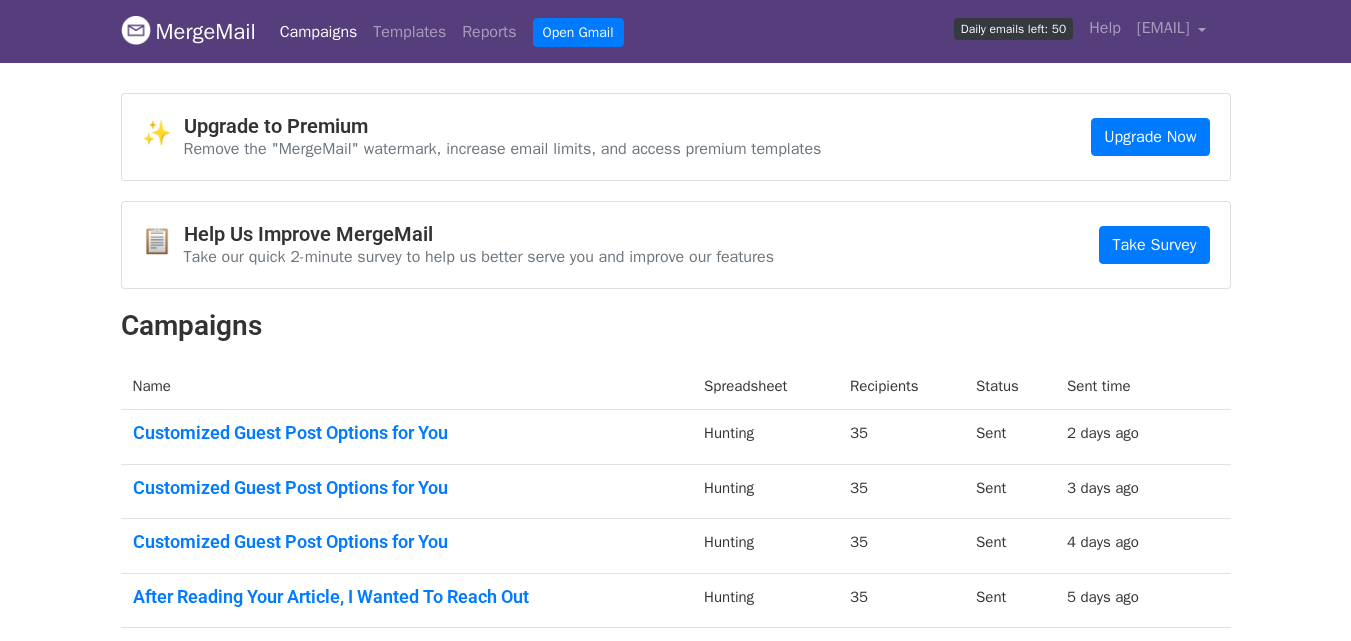 scroll, scrollTop: 0, scrollLeft: 0, axis: both 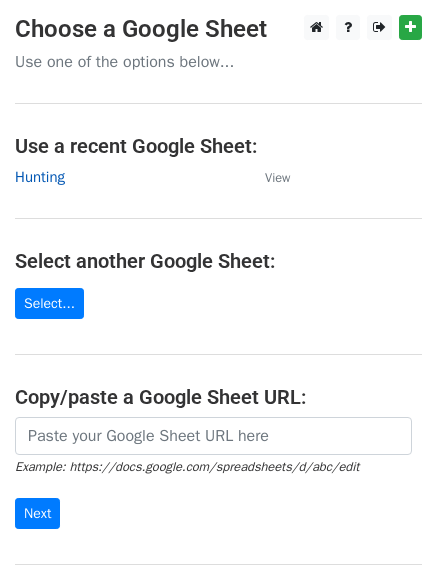 click on "Hunting" at bounding box center (40, 177) 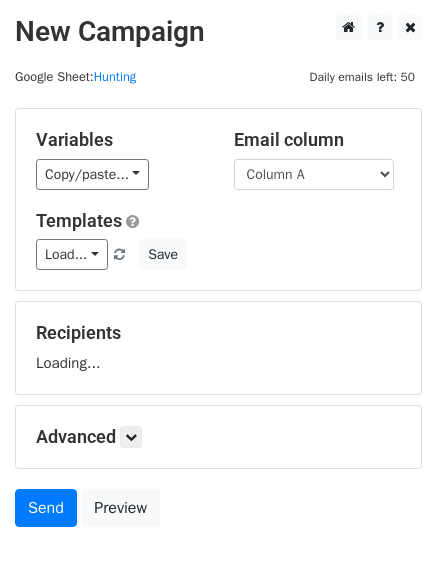 scroll, scrollTop: 0, scrollLeft: 0, axis: both 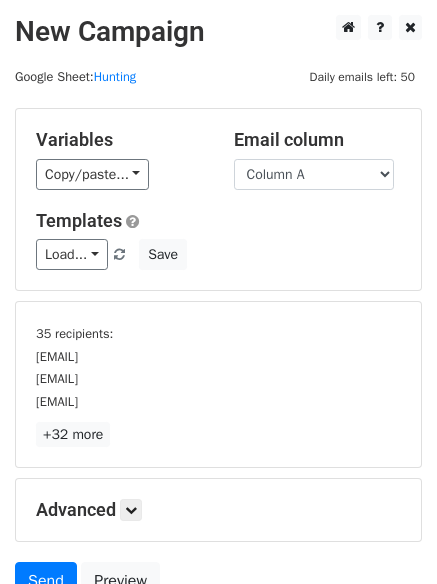 click on "Load...
No templates saved
Save" at bounding box center [218, 254] 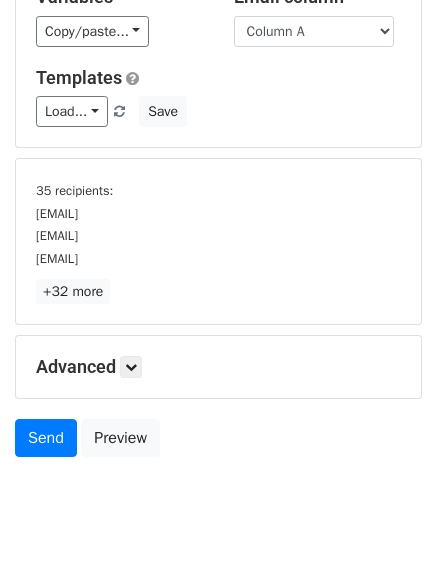scroll, scrollTop: 186, scrollLeft: 0, axis: vertical 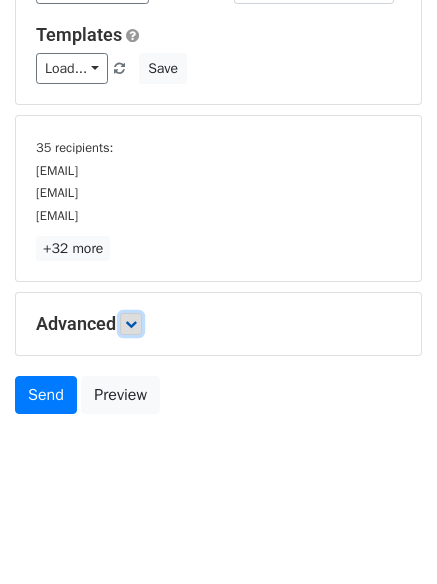 click at bounding box center [131, 324] 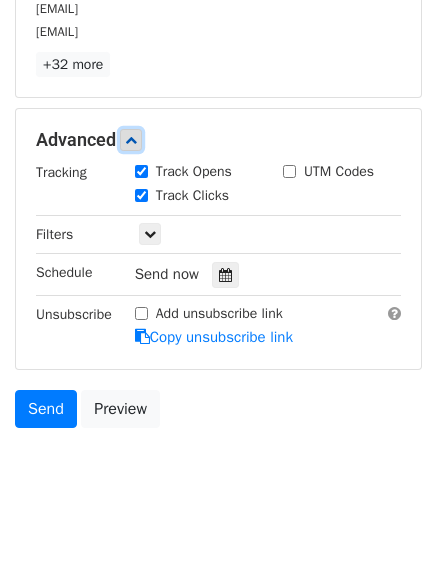 scroll, scrollTop: 372, scrollLeft: 0, axis: vertical 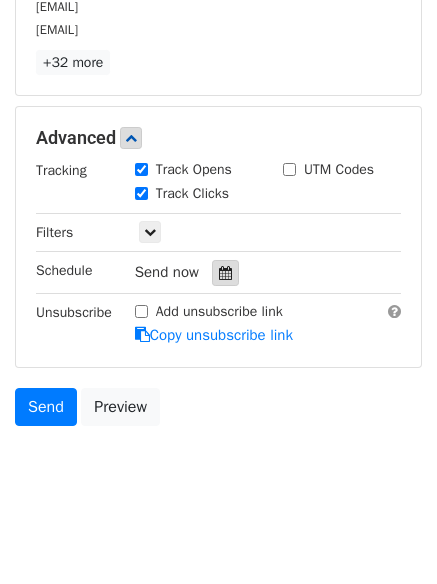 click at bounding box center (225, 273) 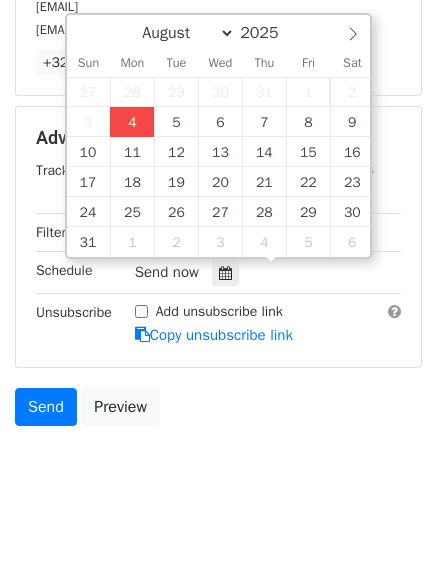 type on "2025-08-04 18:38" 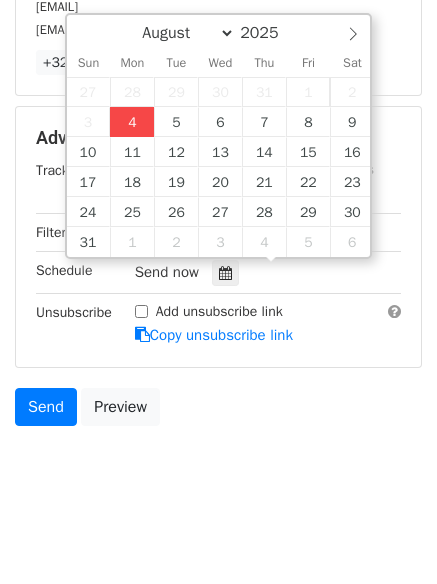 type on "06" 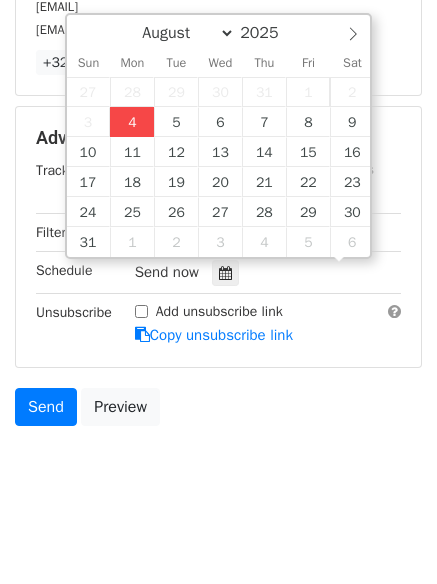 scroll, scrollTop: 1, scrollLeft: 0, axis: vertical 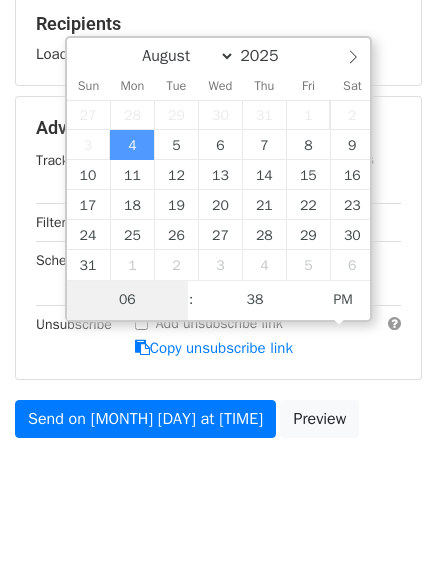 type on "7" 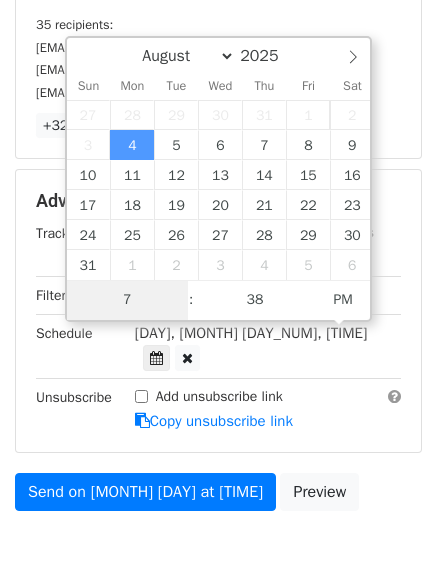scroll, scrollTop: 372, scrollLeft: 0, axis: vertical 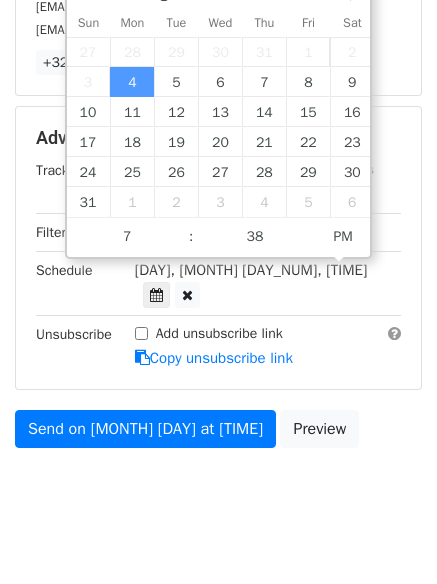 type on "2025-08-04 19:38" 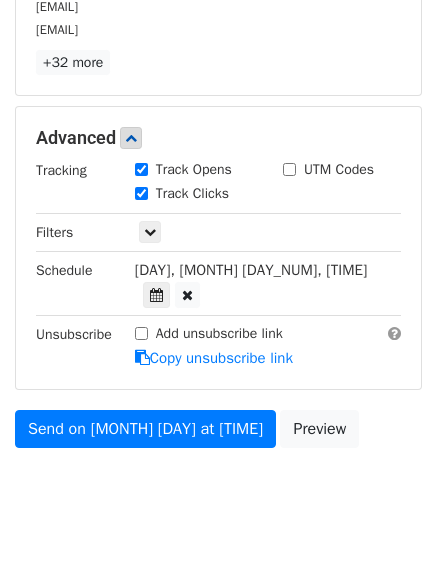 click on "New Campaign
Daily emails left: 50
Google Sheet:
Hunting
Variables
Copy/paste...
{{Column A}}
{{Column B}}
{{Column C}}
Email column
Column A
Column B
Column C
Templates
Load...
No templates saved
Save
35 recipients:
support@tenterra.com
sales@blueappleimports.com
contact@kydisplay.com
+32 more
35 Recipients
×
support@tenterra.com
sales@blueappleimports.com
contact@kydisplay.com
sales@streamline-dp.com
info@schluessel-buehler.de
sales@tortugabay.com
info@lasvegasrealestate.org
support@essaypay.com
support@essaywritercheap.org
support@mygaragesupplies.com
sales@seattlecabinets.com
sales@homewindows.co.uk
info@digitizedesigns.com
info@alliedpartyrentals.com
info@firstcitysoftwash.com" at bounding box center [218, 123] 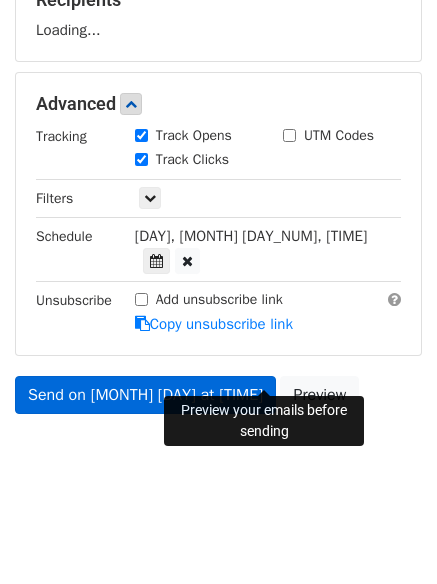 scroll, scrollTop: 309, scrollLeft: 0, axis: vertical 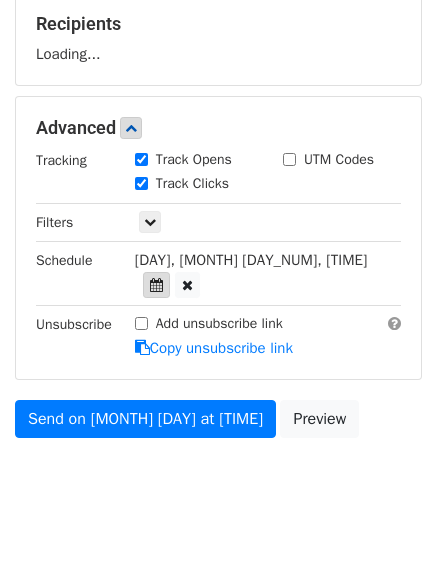 click at bounding box center (156, 285) 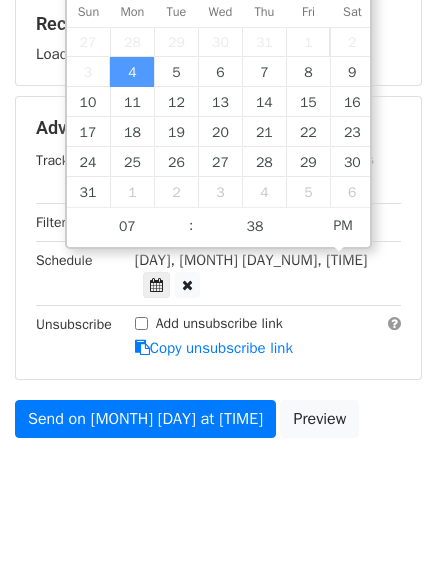 scroll, scrollTop: 372, scrollLeft: 0, axis: vertical 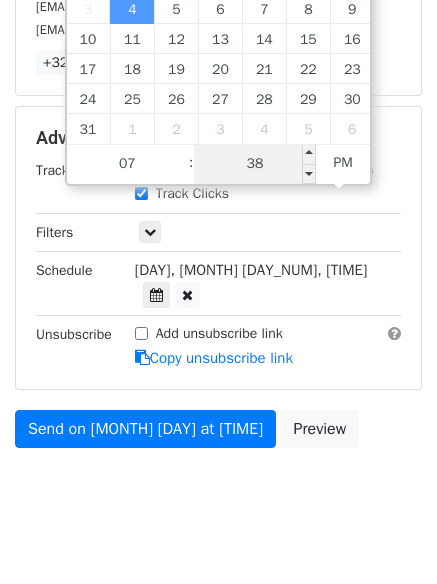 click on "38" at bounding box center [255, 164] 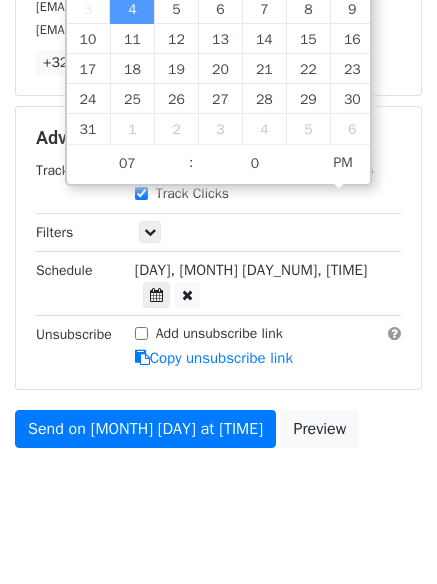 type on "2025-08-04 19:00" 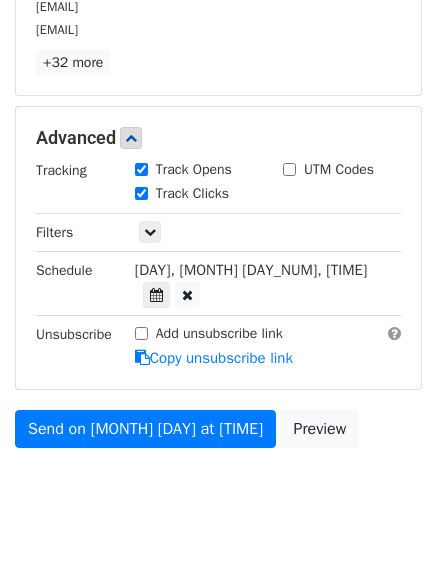 click on "New Campaign
Daily emails left: 50
Google Sheet:
Hunting
Variables
Copy/paste...
{{Column A}}
{{Column B}}
{{Column C}}
Email column
Column A
Column B
Column C
Templates
Load...
No templates saved
Save
35 recipients:
support@tenterra.com
sales@blueappleimports.com
contact@kydisplay.com
+32 more
35 Recipients
×
support@tenterra.com
sales@blueappleimports.com
contact@kydisplay.com
sales@streamline-dp.com
info@schluessel-buehler.de
sales@tortugabay.com
info@lasvegasrealestate.org
support@essaypay.com
support@essaywritercheap.org
support@mygaragesupplies.com
sales@seattlecabinets.com
sales@homewindows.co.uk
info@digitizedesigns.com
info@alliedpartyrentals.com
info@firstcitysoftwash.com" at bounding box center [218, 123] 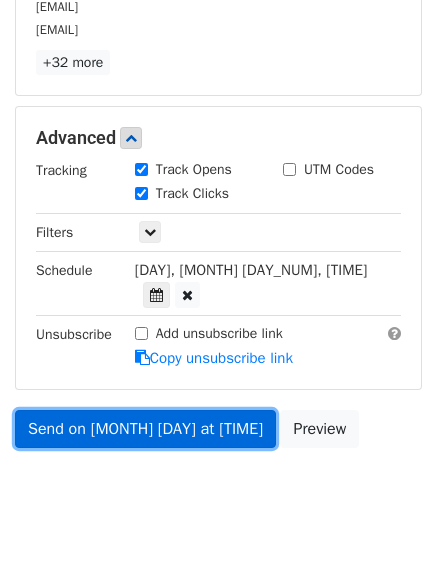 click on "Send on Aug 4 at 7:00pm" at bounding box center (145, 429) 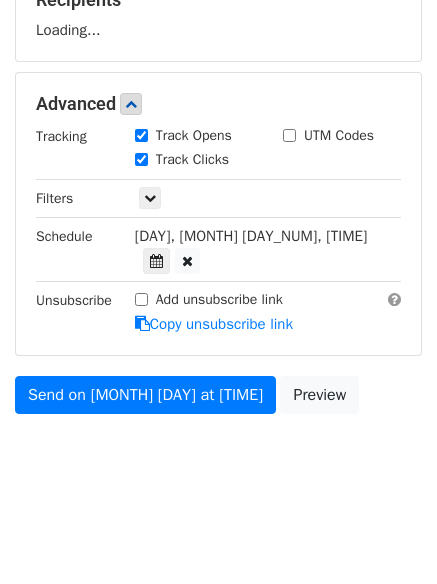 scroll, scrollTop: 309, scrollLeft: 0, axis: vertical 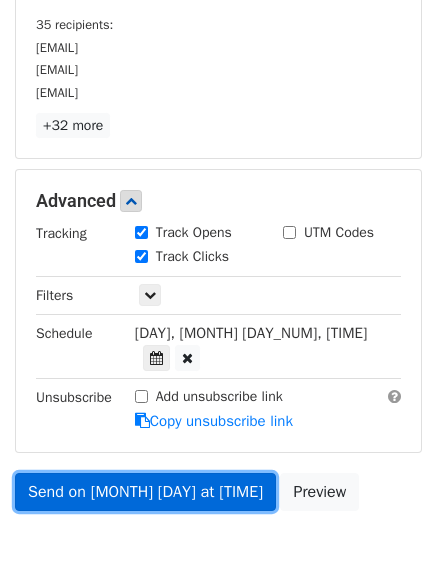 click on "Send on Aug 4 at 7:00pm" at bounding box center [145, 492] 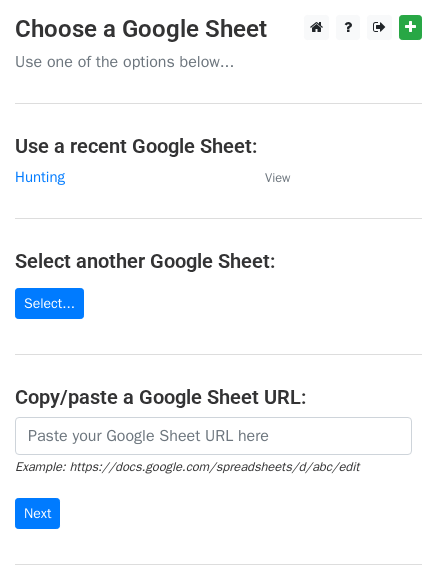 scroll, scrollTop: 0, scrollLeft: 0, axis: both 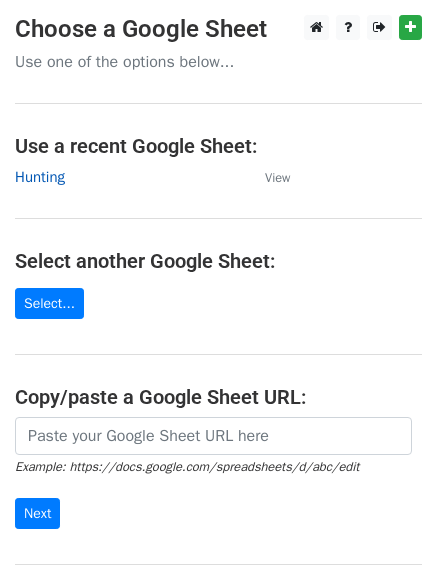 click on "Hunting" at bounding box center (40, 177) 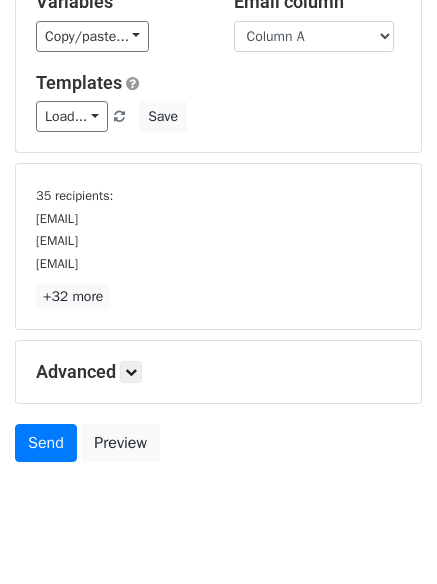 scroll, scrollTop: 186, scrollLeft: 0, axis: vertical 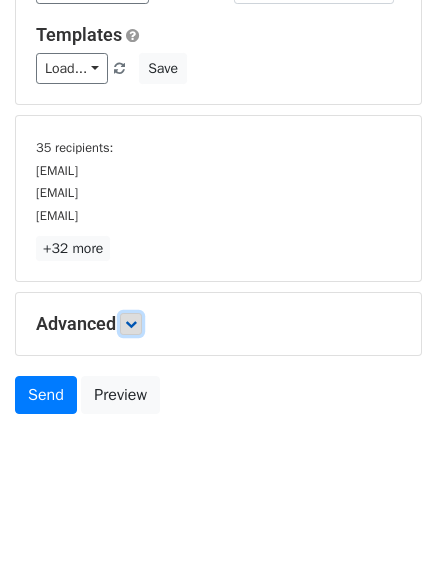 click at bounding box center [131, 324] 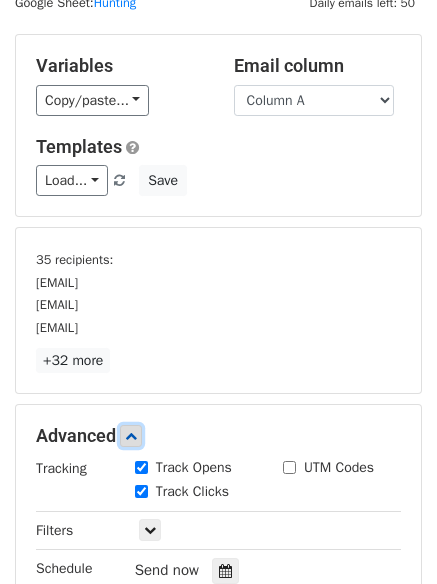 scroll, scrollTop: 0, scrollLeft: 0, axis: both 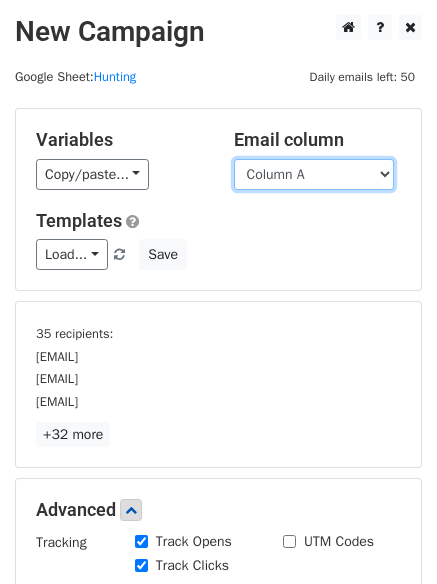 click on "Column A
Column B
Column C" at bounding box center (314, 174) 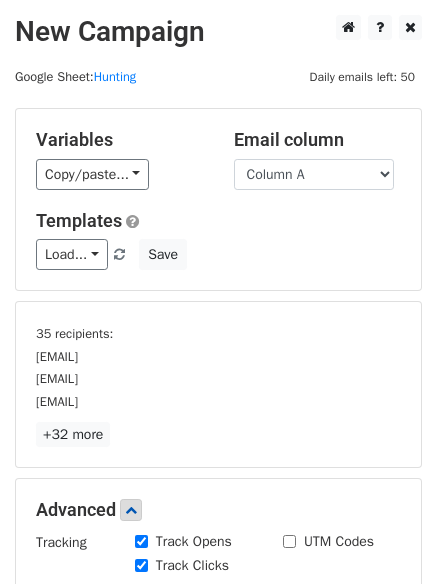 drag, startPoint x: 267, startPoint y: 314, endPoint x: 267, endPoint y: 332, distance: 18 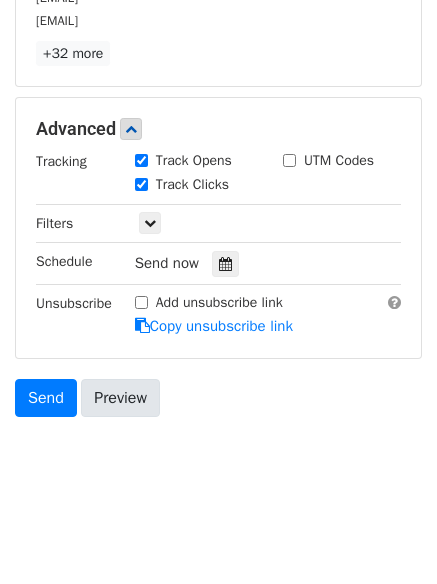 scroll, scrollTop: 382, scrollLeft: 0, axis: vertical 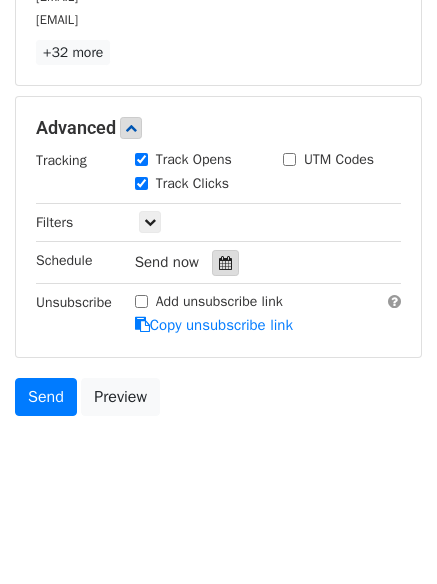 click at bounding box center (225, 263) 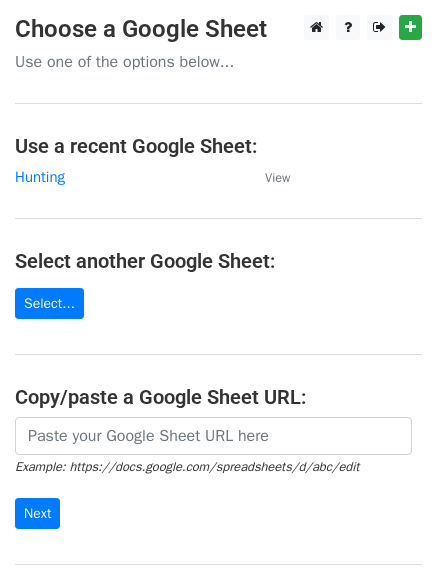 scroll, scrollTop: 0, scrollLeft: 0, axis: both 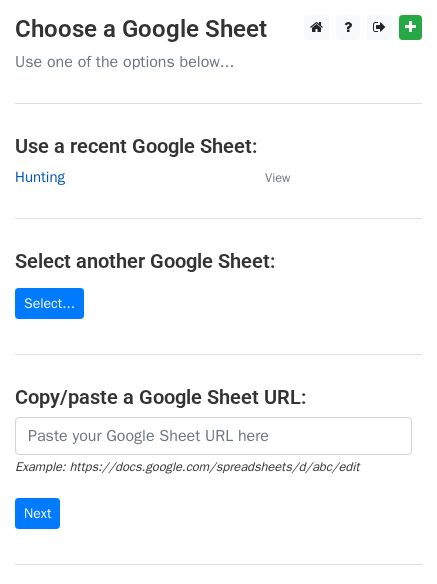 click on "Hunting" at bounding box center (40, 177) 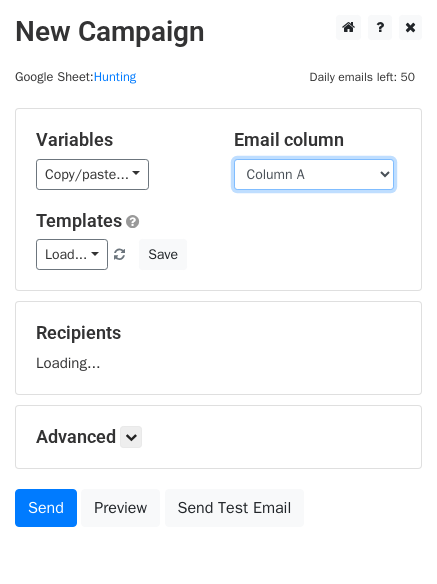 scroll, scrollTop: 0, scrollLeft: 0, axis: both 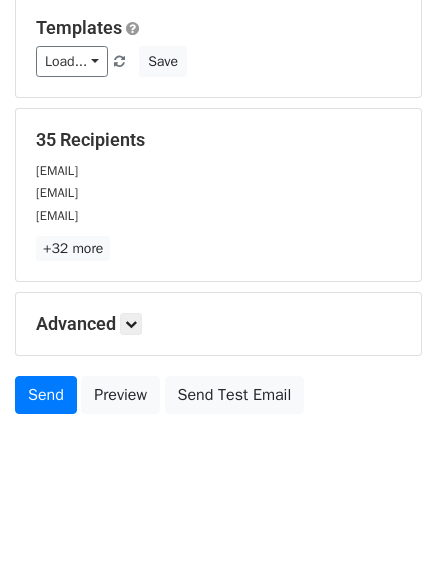 click on "Advanced
Tracking
Track Opens
UTM Codes
Track Clicks
Filters
Only include spreadsheet rows that match the following filters:
Schedule
Send now
Unsubscribe
Add unsubscribe link
Copy unsubscribe link" at bounding box center (218, 324) 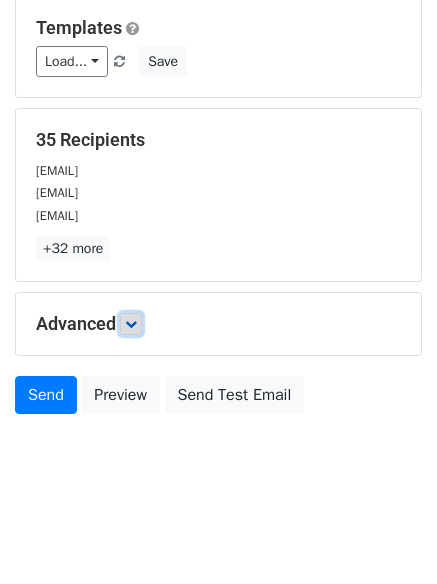 click at bounding box center (131, 324) 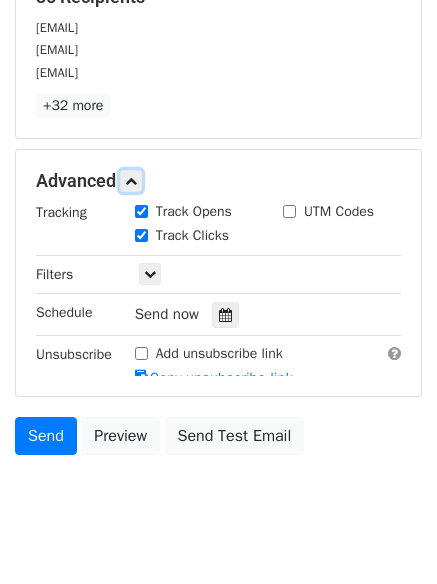 scroll, scrollTop: 337, scrollLeft: 0, axis: vertical 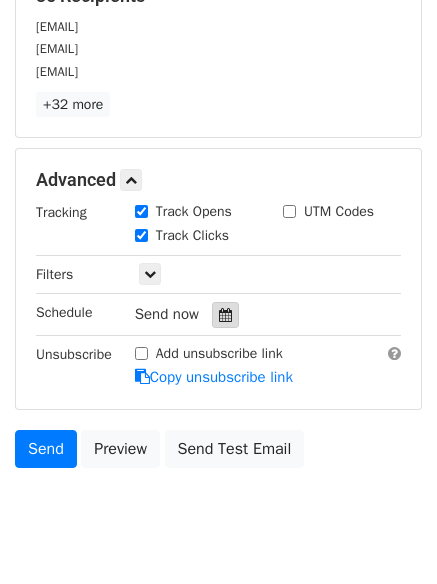 click at bounding box center [225, 315] 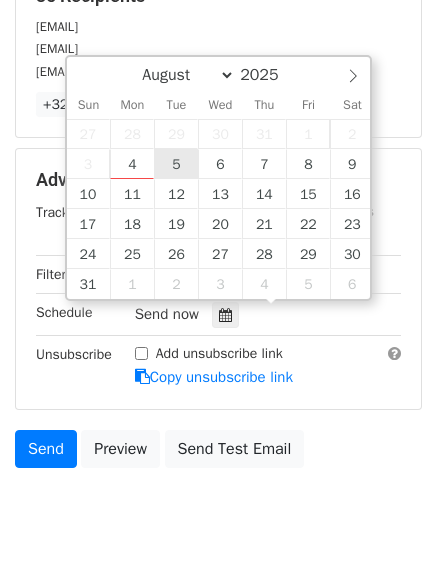 type on "2025-08-05 12:00" 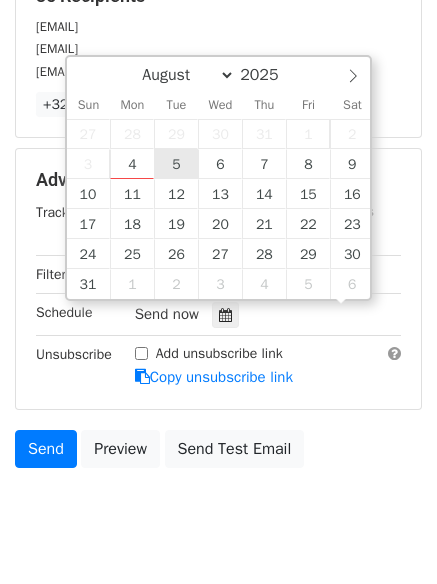 scroll, scrollTop: 1, scrollLeft: 0, axis: vertical 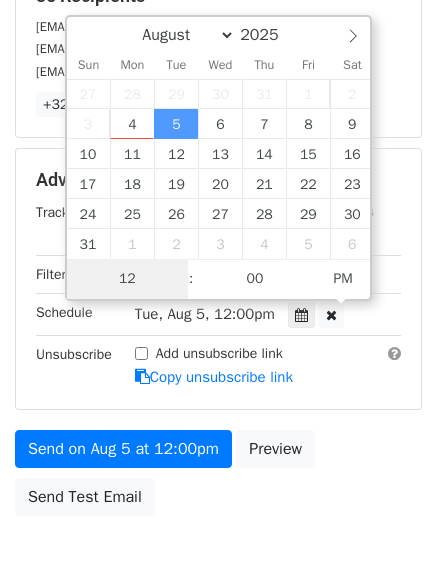 type on "8" 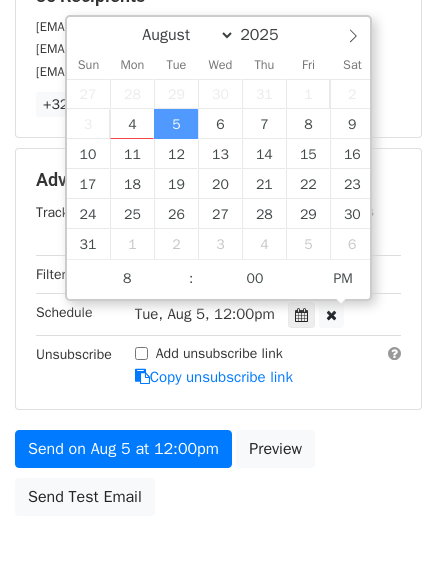 type on "2025-08-05 20:00" 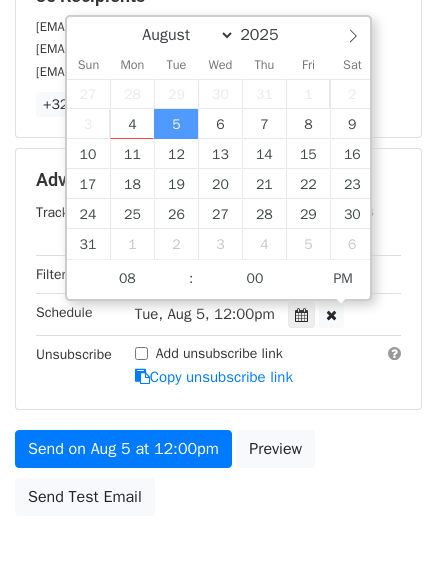 click on "Send on Aug 5 at 12:00pm
Preview
Send Test Email" at bounding box center (218, 478) 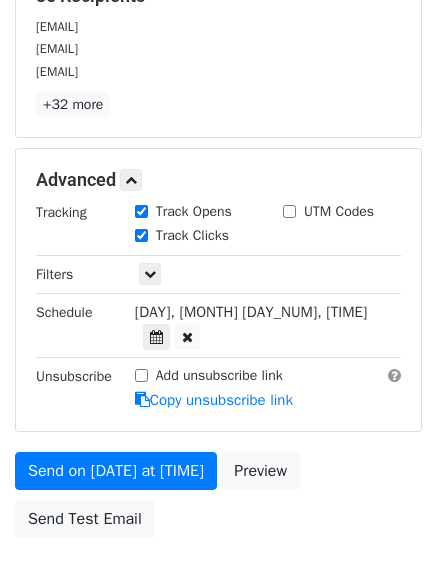click on "Variables
Copy/paste...
{{Column A}}
{{Column B}}
{{Column C}}
Email column
Column A
Column B
Column C
Templates
Load...
No templates saved
Save
35 Recipients
support@tenterra.com
sales@blueappleimports.com
contact@kydisplay.com
+32 more
35 Recipients
×
support@tenterra.com
sales@blueappleimports.com
contact@kydisplay.com
sales@streamline-dp.com
info@schluessel-buehler.de
sales@tortugabay.com
info@lasvegasrealestate.org
support@essaypay.com
support@essaywritercheap.org
support@mygaragesupplies.com
sales@seattlecabinets.com
sales@homewindows.co.uk
info@digitizedesigns.com
info@alliedpartyrentals.com
info@firstcitysoftwash.com
greycountydrywall@gmail.com
info@valhallacontracting.ca
service@airconditioningdoctor.com.au" at bounding box center (218, 159) 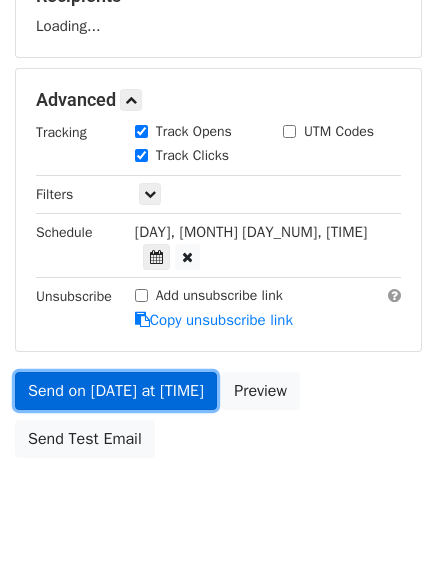 click on "Send on Aug 5 at 8:00pm" at bounding box center (116, 391) 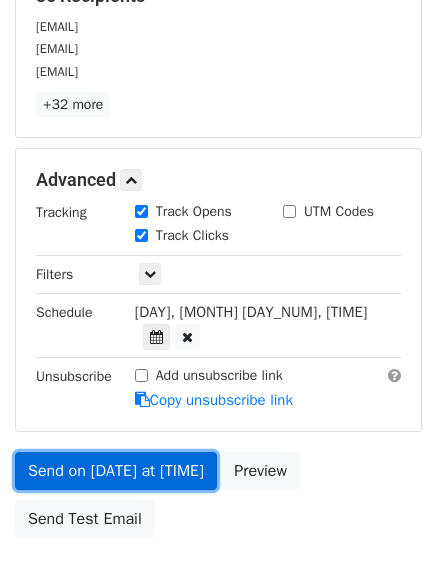 click on "Send on Aug 5 at 8:00pm" at bounding box center (116, 471) 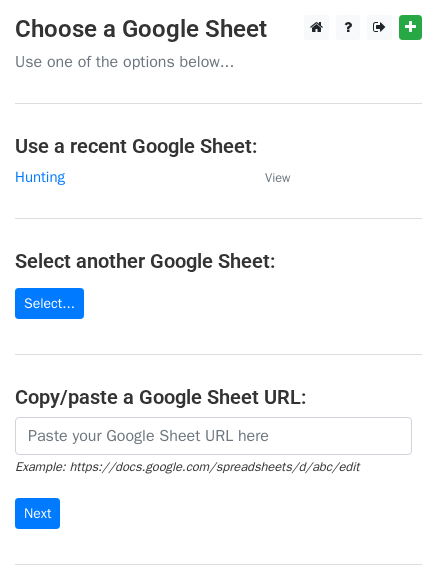 scroll, scrollTop: 0, scrollLeft: 0, axis: both 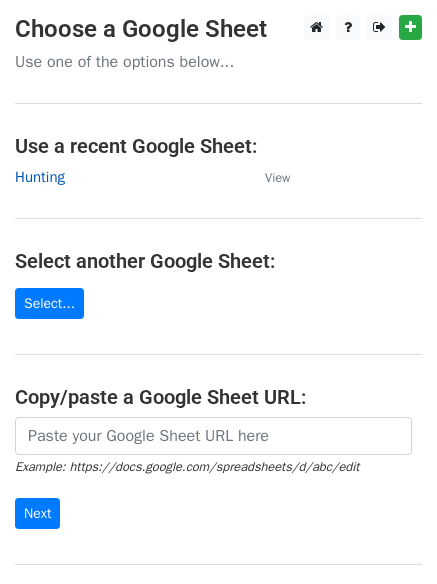 click on "Hunting" at bounding box center (40, 177) 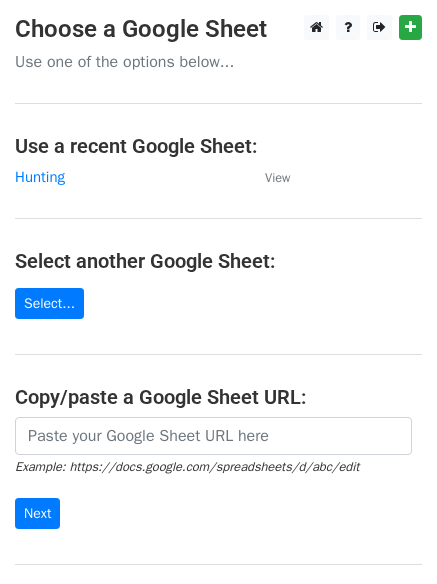 click on "Choose a Google Sheet
Use one of the options below...
Use a recent Google Sheet:
Hunting
View
Select another Google Sheet:
Select...
Copy/paste a Google Sheet URL:
Example:
https://docs.google.com/spreadsheets/d/abc/edit
Next
Google Sheets
Need help?
Help
×
Why do I need to copy/paste a Google Sheet URL?
Normally, MergeMail would show you a list of your Google Sheets to choose from, but because you didn't allow MergeMail access to your Google Drive, it cannot show you a list of your Google Sheets. You can read more about permissions in our  support pages .
If you'd like to see a list of your Google Sheets, you'll need to  sign out of MergeMail  and then sign back in and allow access to your Google Drive.
Are your recipients in a CSV or Excel file?
Import your CSV or Excel file into a Google Sheet  then try again.
Need help with something else?
Read our" at bounding box center (218, 325) 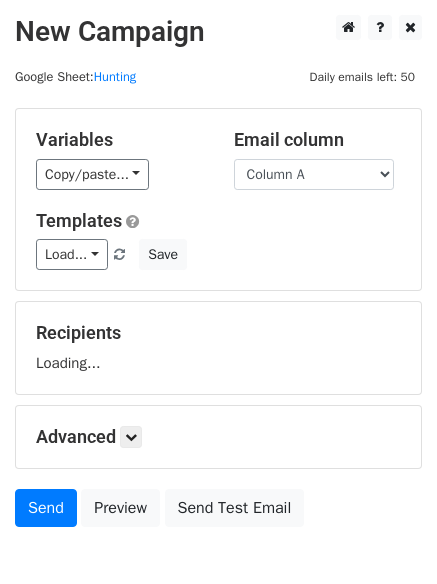 scroll, scrollTop: 0, scrollLeft: 0, axis: both 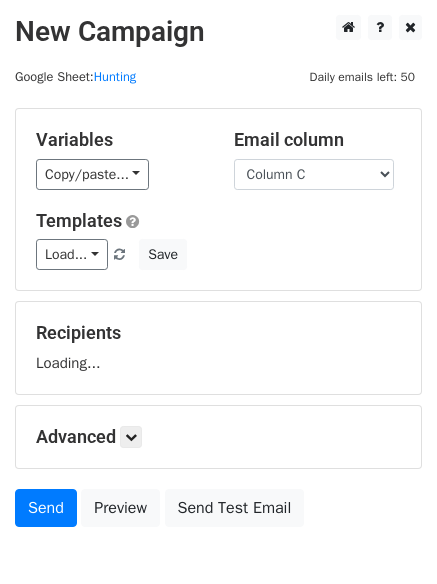 click on "Column A
Column B
Column C" at bounding box center (314, 174) 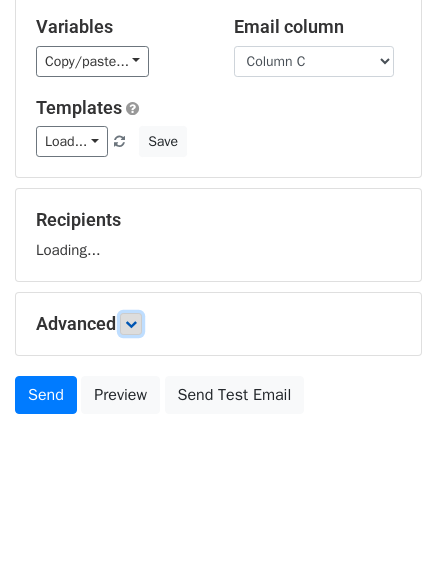 click at bounding box center [131, 324] 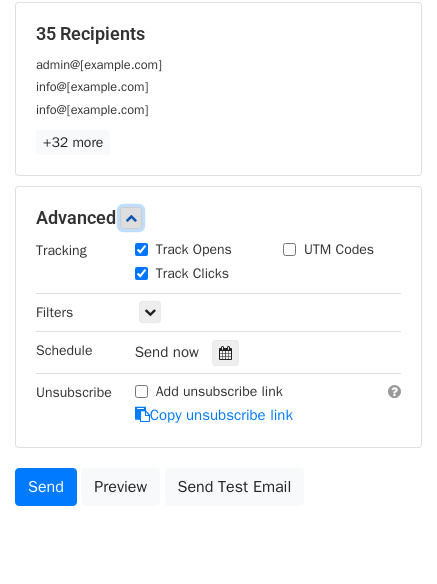 scroll, scrollTop: 305, scrollLeft: 0, axis: vertical 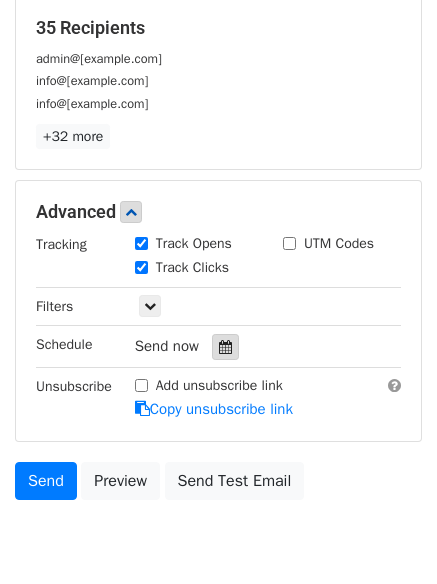 click at bounding box center (225, 347) 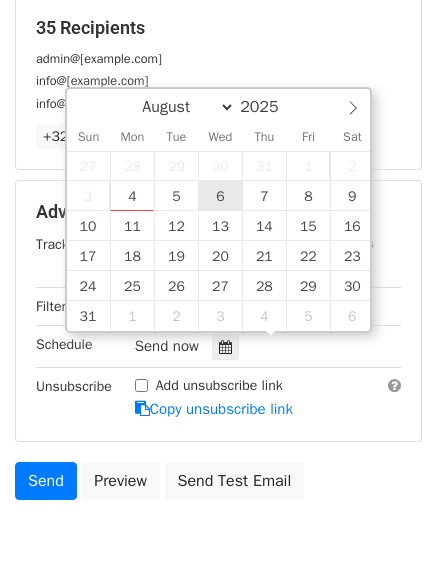 type on "2025-08-06 12:00" 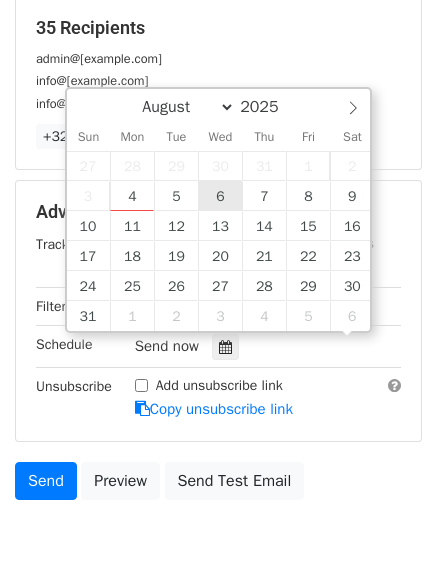 scroll, scrollTop: 1, scrollLeft: 0, axis: vertical 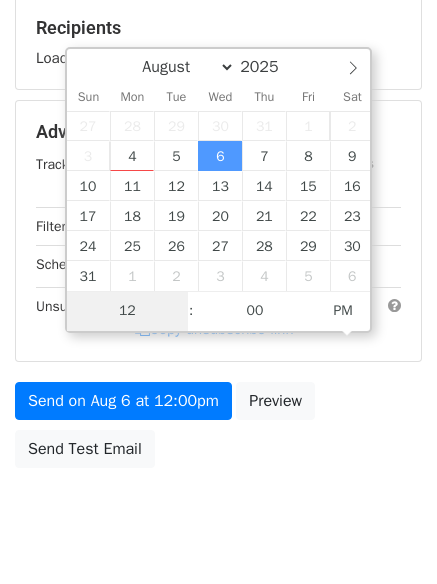 type on "9" 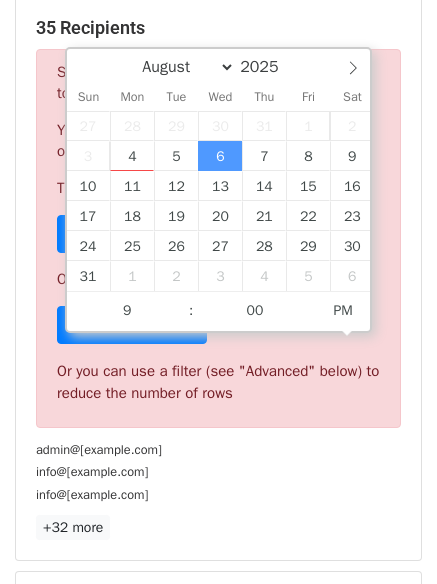 type on "2025-08-06 21:00" 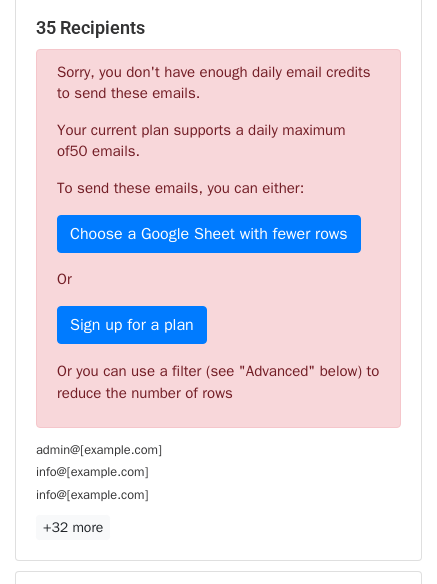 click on "info@conveyed.com.au" at bounding box center [218, 494] 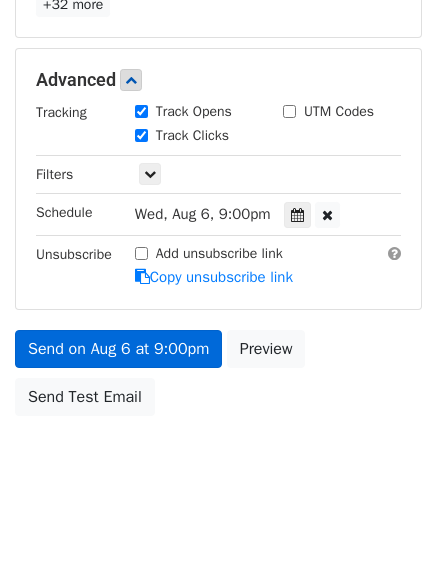 scroll, scrollTop: 357, scrollLeft: 0, axis: vertical 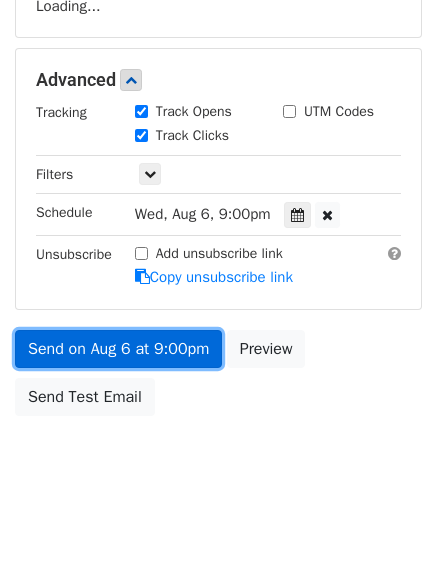 click on "Send on Aug 6 at 9:00pm" at bounding box center [118, 349] 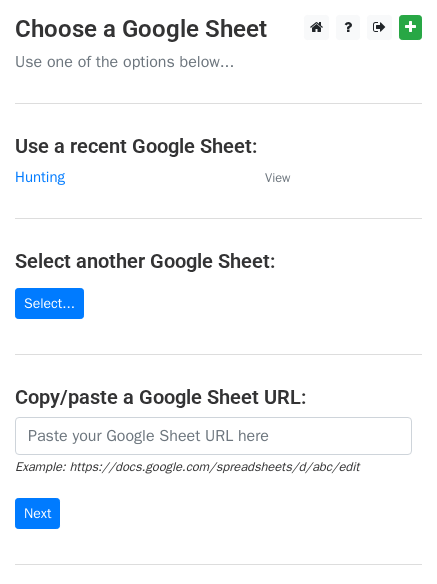 scroll, scrollTop: 0, scrollLeft: 0, axis: both 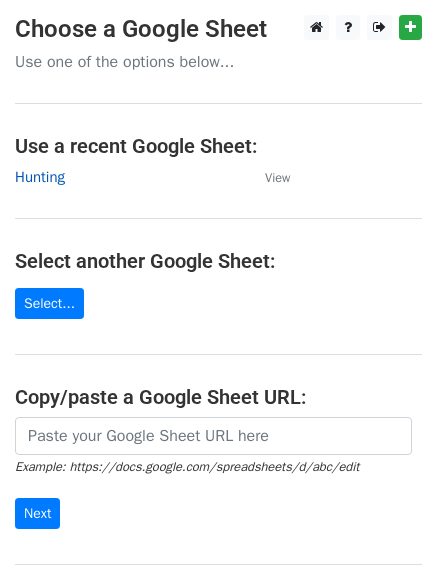 click on "Hunting" at bounding box center [40, 177] 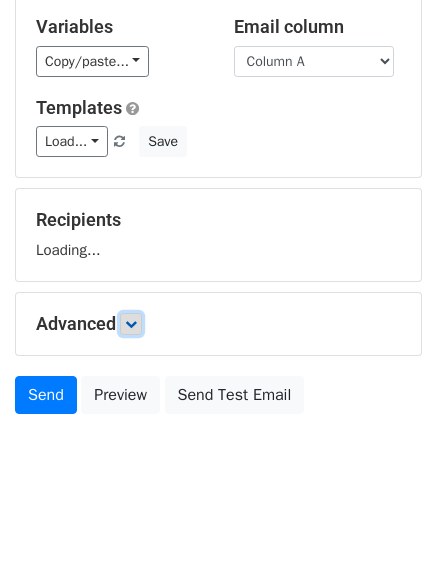 click at bounding box center (131, 324) 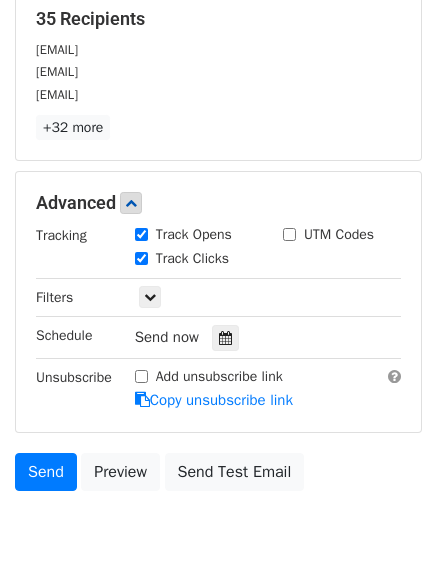 scroll, scrollTop: 315, scrollLeft: 0, axis: vertical 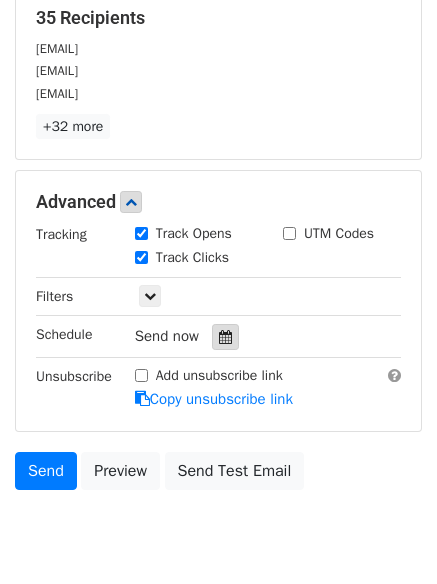 click at bounding box center [225, 337] 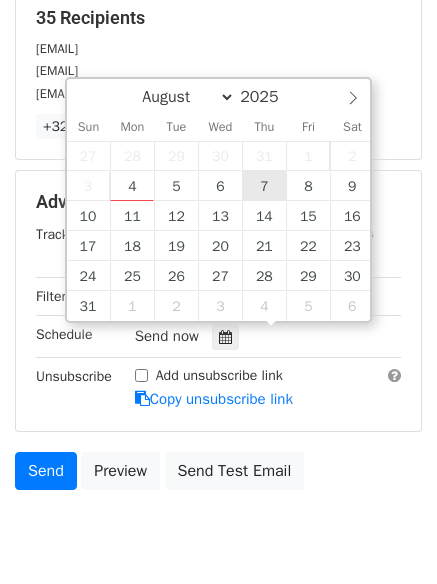 type on "[DATE] [TIME]" 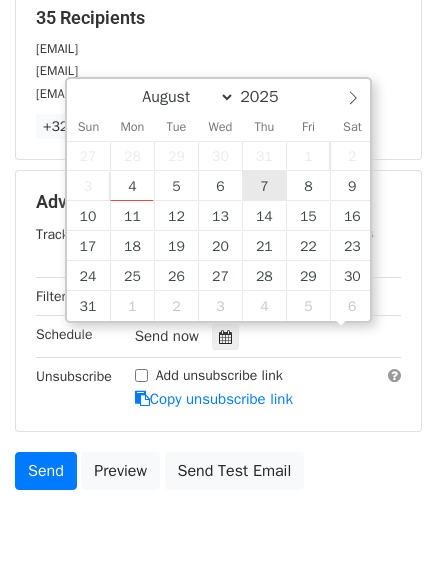scroll, scrollTop: 1, scrollLeft: 0, axis: vertical 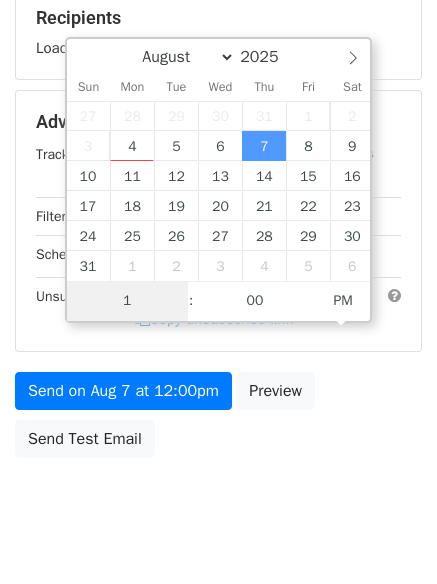 type on "10" 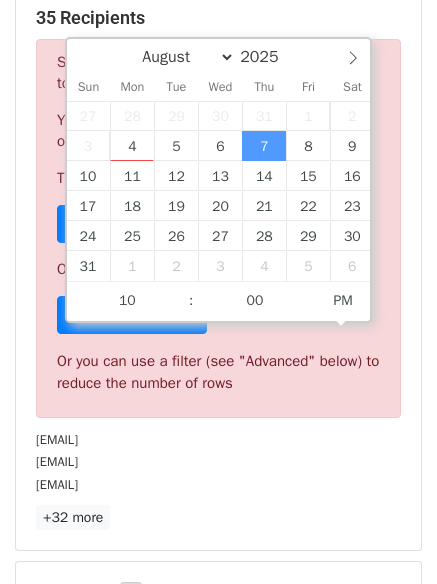 type on "[DATE] [TIME]" 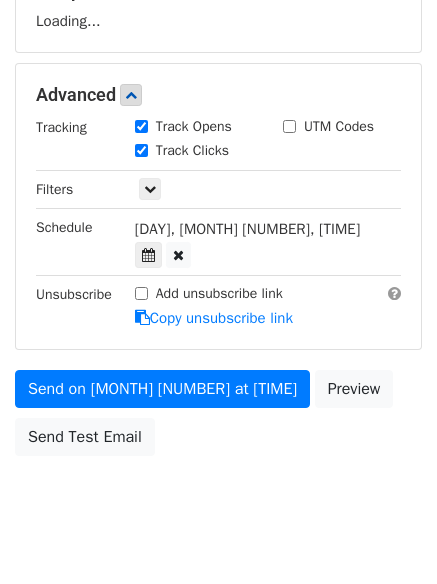scroll, scrollTop: 357, scrollLeft: 0, axis: vertical 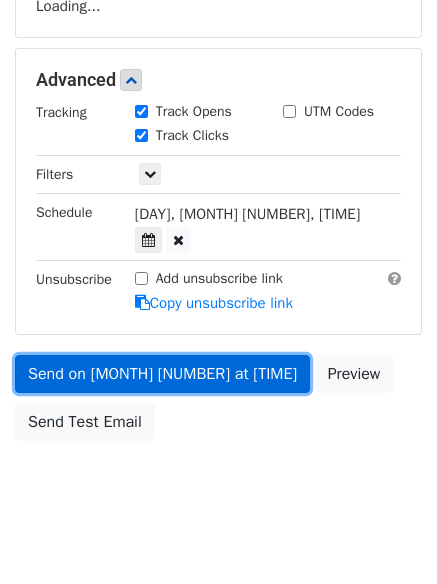 click on "Send on [MONTH] [NUMBER] at [TIME]" at bounding box center [162, 374] 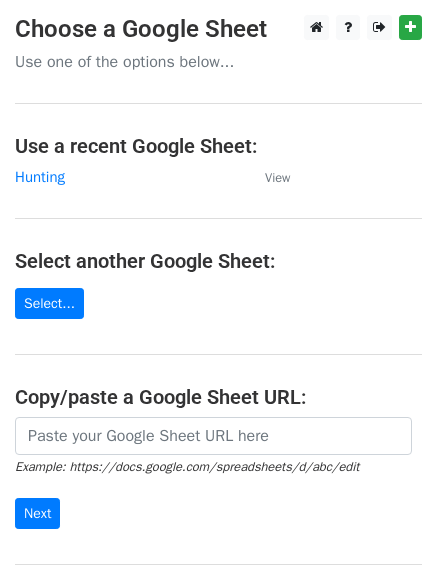 scroll, scrollTop: 0, scrollLeft: 0, axis: both 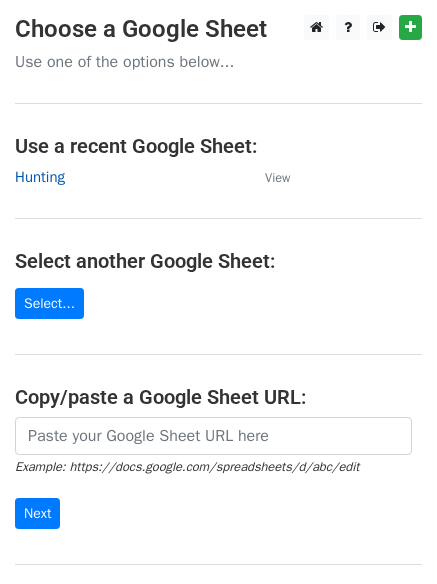 click on "Hunting" at bounding box center (40, 177) 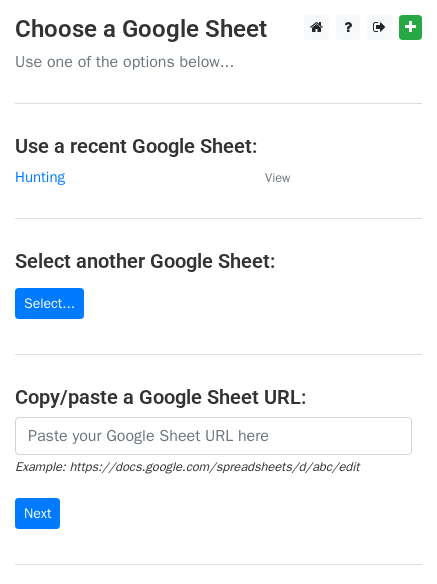 click on "Choose a Google Sheet
Use one of the options below...
Use a recent Google Sheet:
Hunting
View
Select another Google Sheet:
Select...
Copy/paste a Google Sheet URL:
Example:
https://docs.google.com/spreadsheets/d/abc/edit
Next
Google Sheets
Need help?
Help
×
Why do I need to copy/paste a Google Sheet URL?
Normally, MergeMail would show you a list of your Google Sheets to choose from, but because you didn't allow MergeMail access to your Google Drive, it cannot show you a list of your Google Sheets. You can read more about permissions in our  support pages .
If you'd like to see a list of your Google Sheets, you'll need to  sign out of MergeMail  and then sign back in and allow access to your Google Drive.
Are your recipients in a CSV or Excel file?
Import your CSV or Excel file into a Google Sheet  then try again.
Need help with something else?
Read our  ," at bounding box center [218, 325] 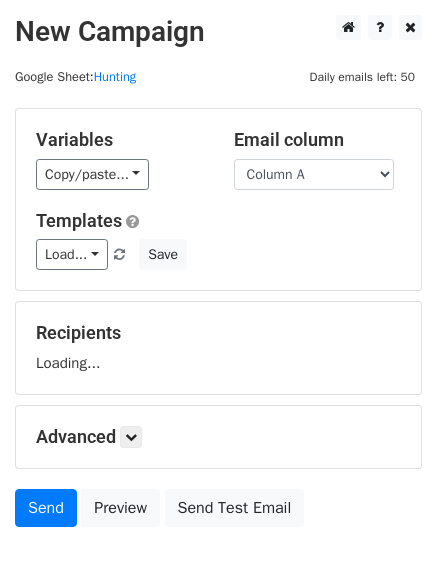 click on "Column A
Column B
Column C" at bounding box center [314, 174] 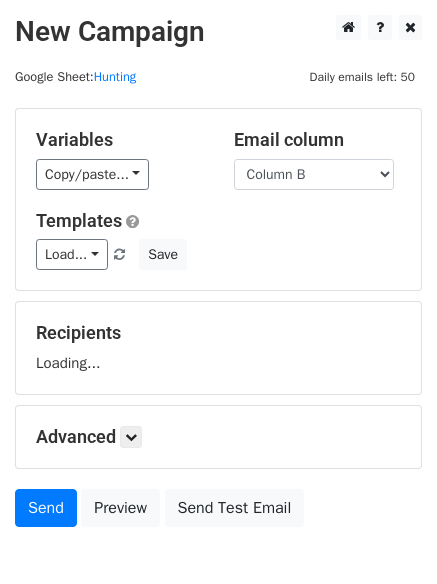 click on "Column A
Column B
Column C" at bounding box center (314, 174) 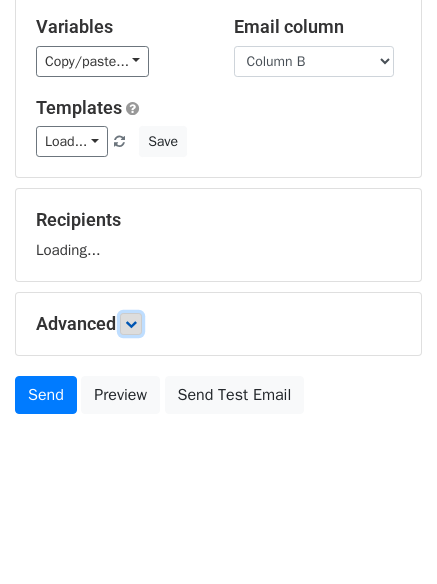 click at bounding box center [131, 324] 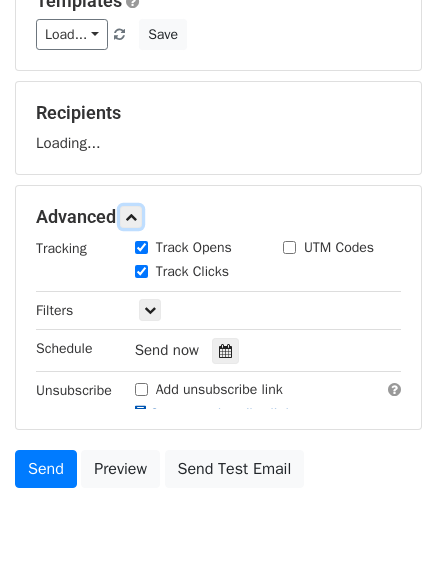 scroll, scrollTop: 251, scrollLeft: 0, axis: vertical 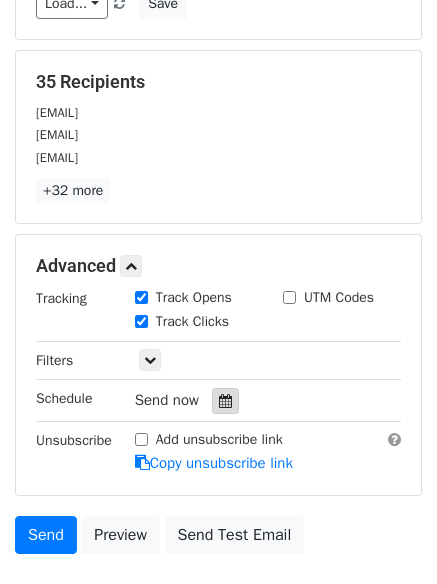 click at bounding box center [225, 401] 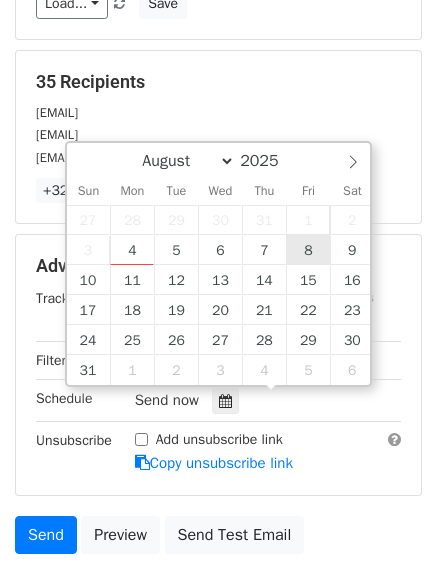 type on "2025-08-08 12:00" 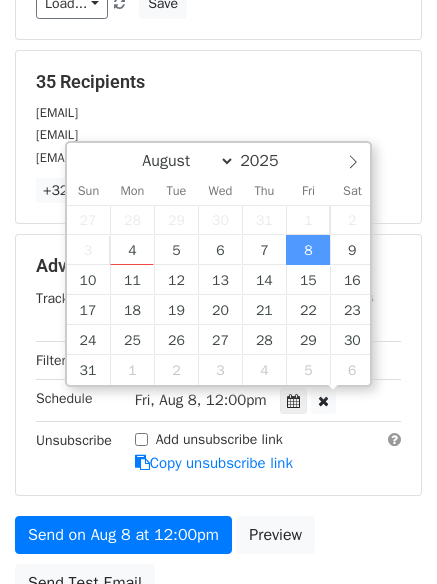 scroll, scrollTop: 1, scrollLeft: 0, axis: vertical 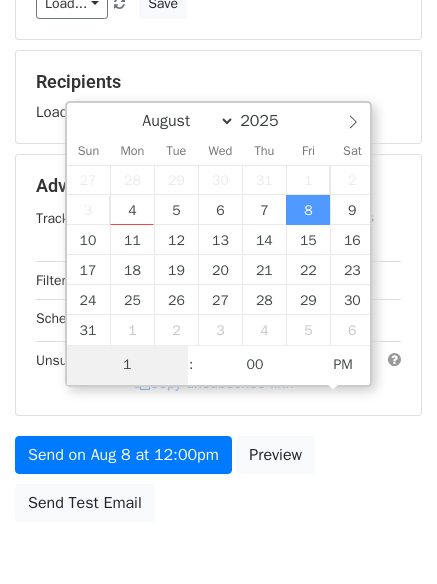 type on "11" 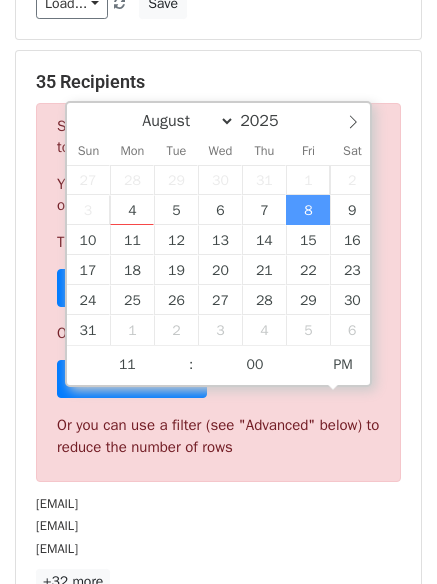 type on "2025-08-08 23:00" 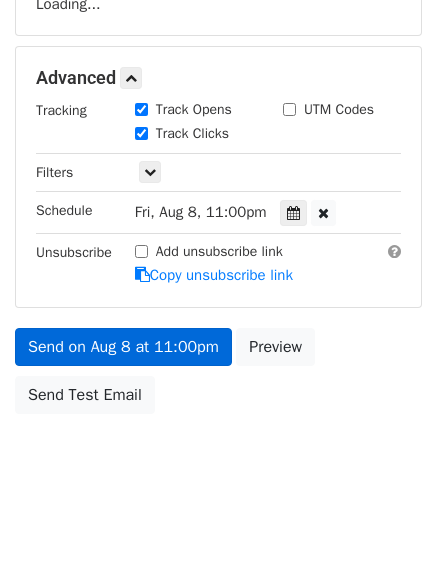 scroll, scrollTop: 357, scrollLeft: 0, axis: vertical 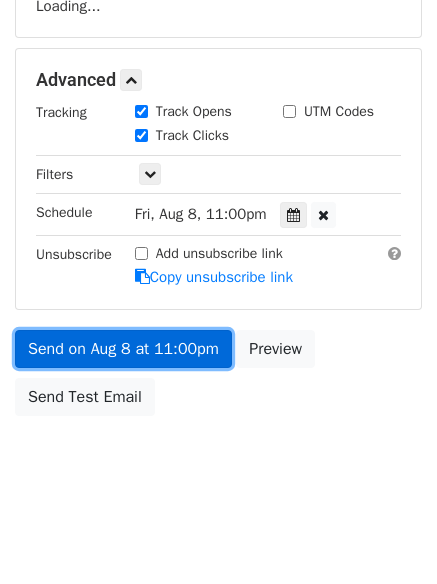 click on "Send on Aug 8 at 11:00pm" at bounding box center (123, 349) 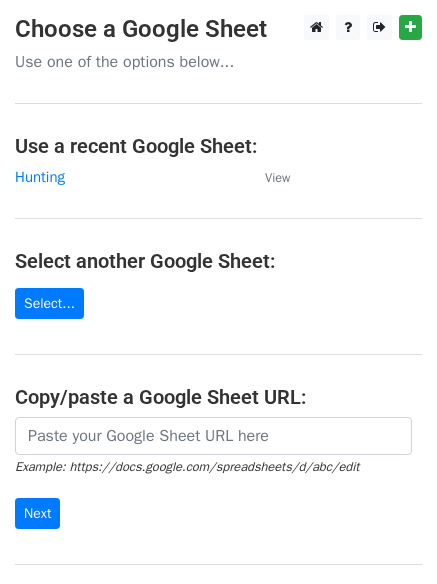 scroll, scrollTop: 0, scrollLeft: 0, axis: both 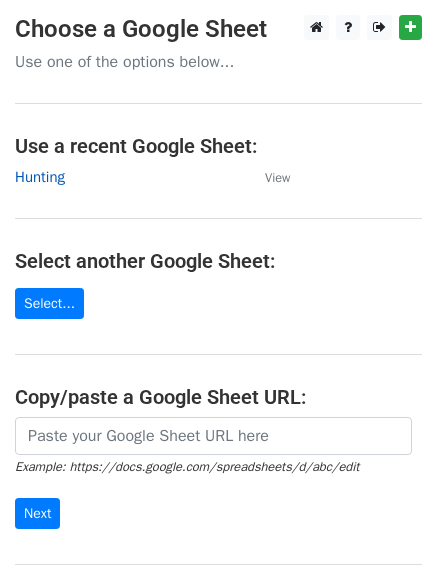 click on "Hunting" at bounding box center (40, 177) 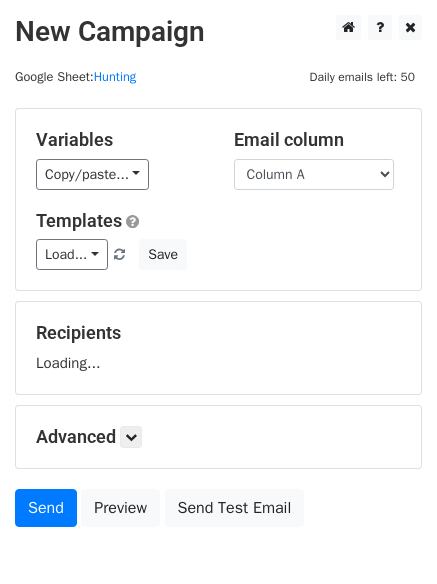 scroll, scrollTop: 0, scrollLeft: 0, axis: both 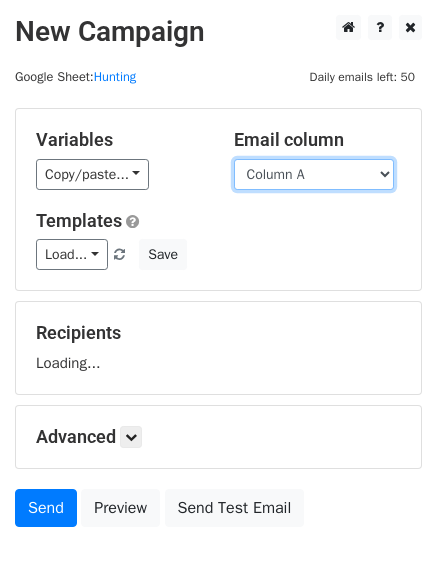 drag, startPoint x: 307, startPoint y: 166, endPoint x: 294, endPoint y: 209, distance: 44.922153 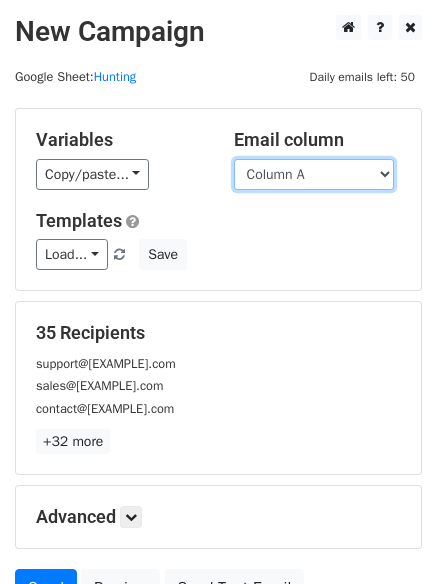 click on "Column A
Column B
Column C" at bounding box center [314, 174] 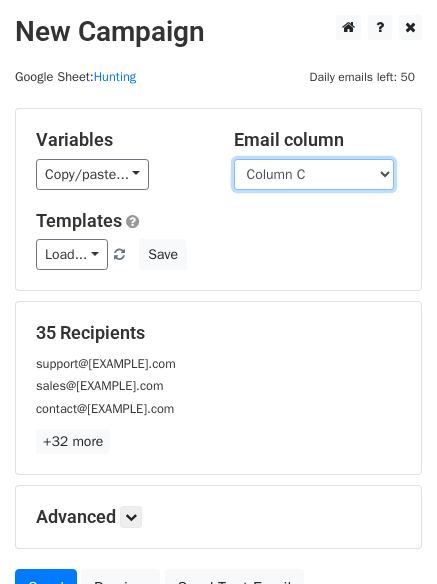 click on "Column A
Column B
Column C" at bounding box center (314, 174) 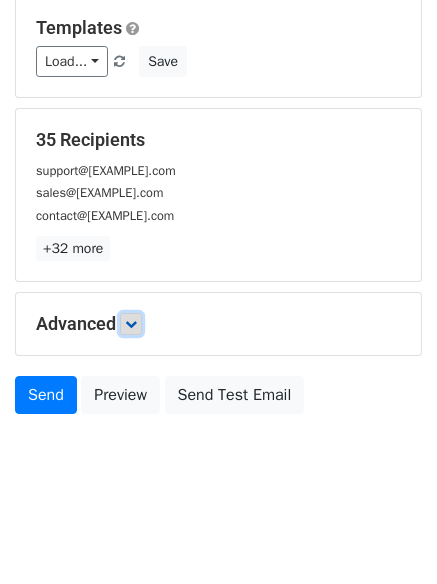 click at bounding box center [131, 324] 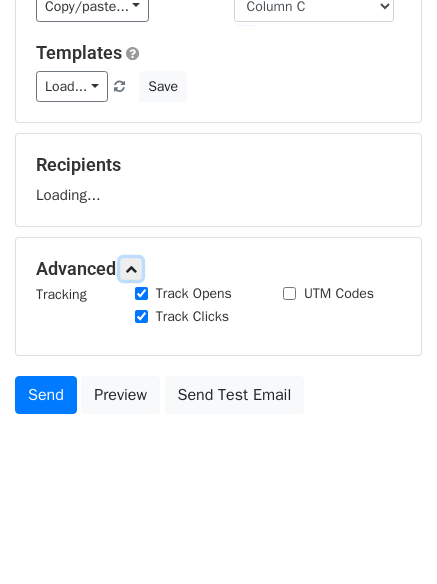 scroll, scrollTop: 193, scrollLeft: 0, axis: vertical 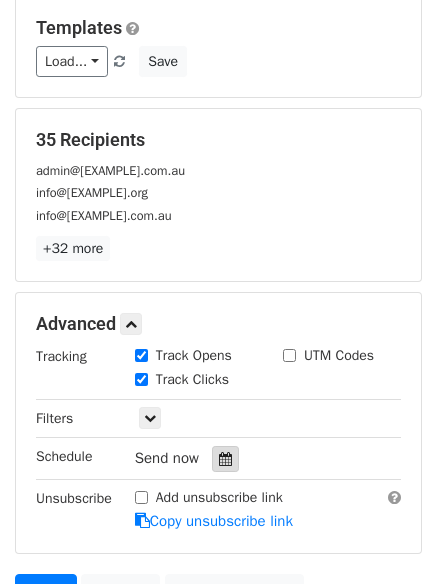 click on "Track Clicks" at bounding box center [192, 379] 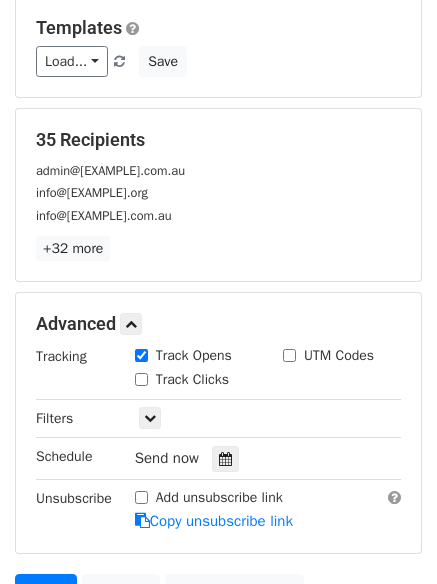 click on "Track Clicks" at bounding box center [182, 379] 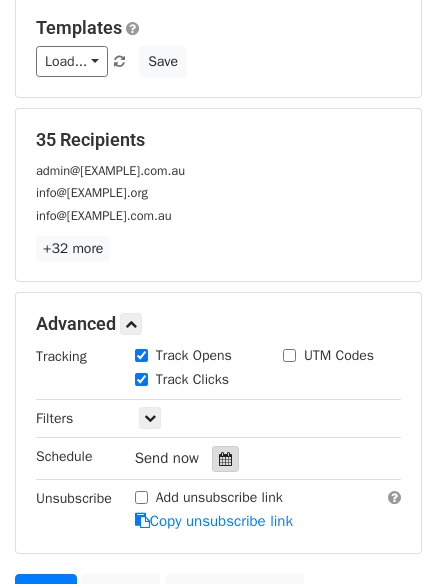 click at bounding box center [225, 459] 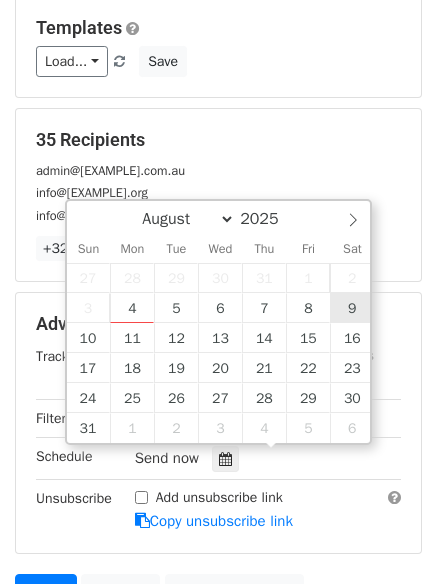 type on "2025-08-09 12:00" 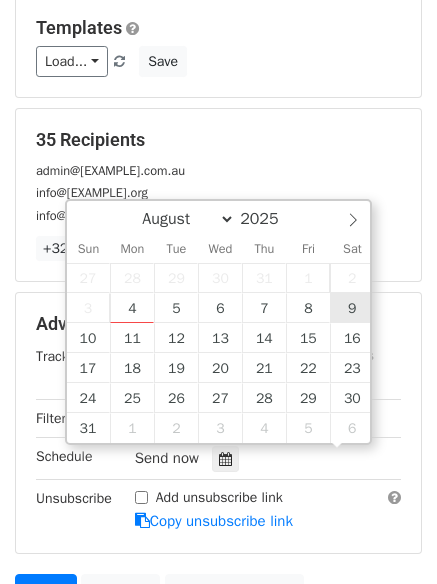 scroll, scrollTop: 1, scrollLeft: 0, axis: vertical 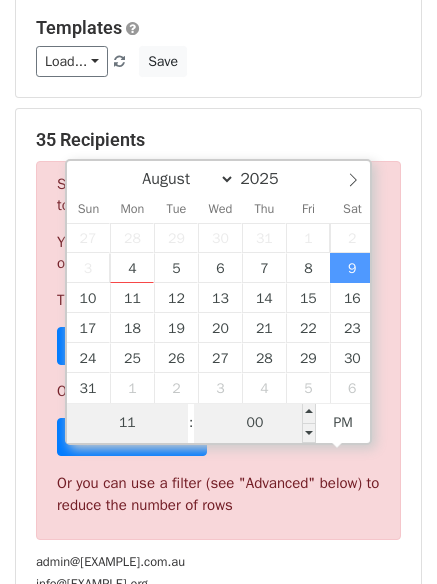 type on "11" 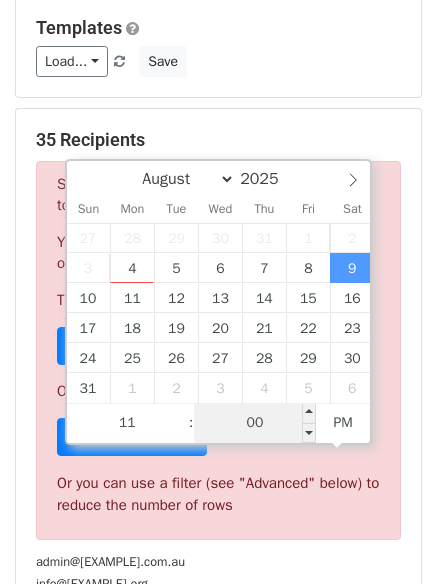 type on "2025-08-09 23:00" 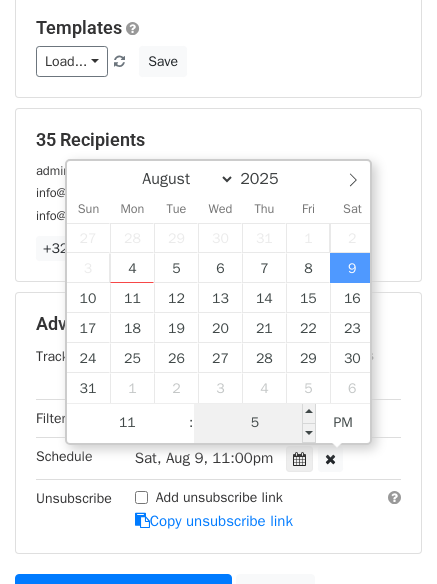 type on "55" 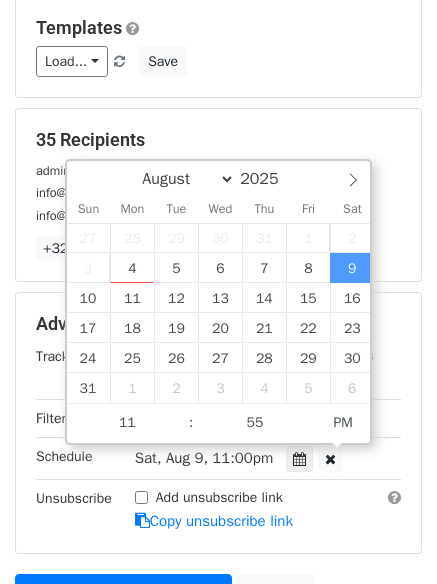 type on "2025-08-09 23:55" 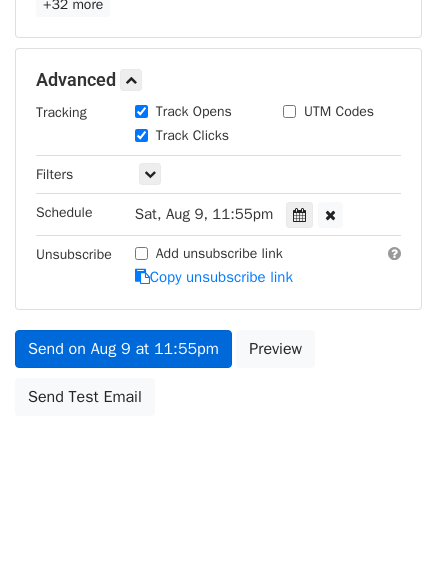 scroll, scrollTop: 357, scrollLeft: 0, axis: vertical 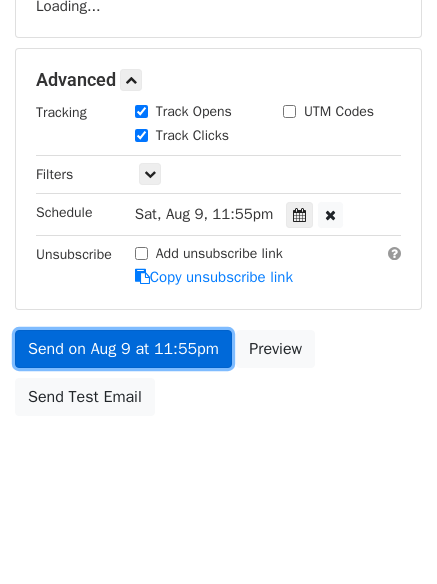 click on "Send on Aug 9 at 11:55pm" at bounding box center (123, 349) 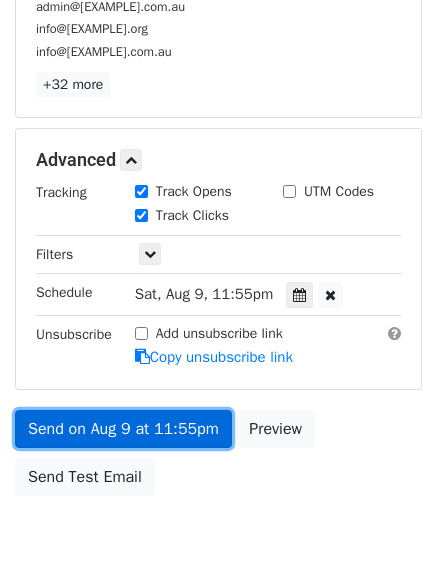 click on "Send on Aug 9 at 11:55pm" at bounding box center [123, 429] 